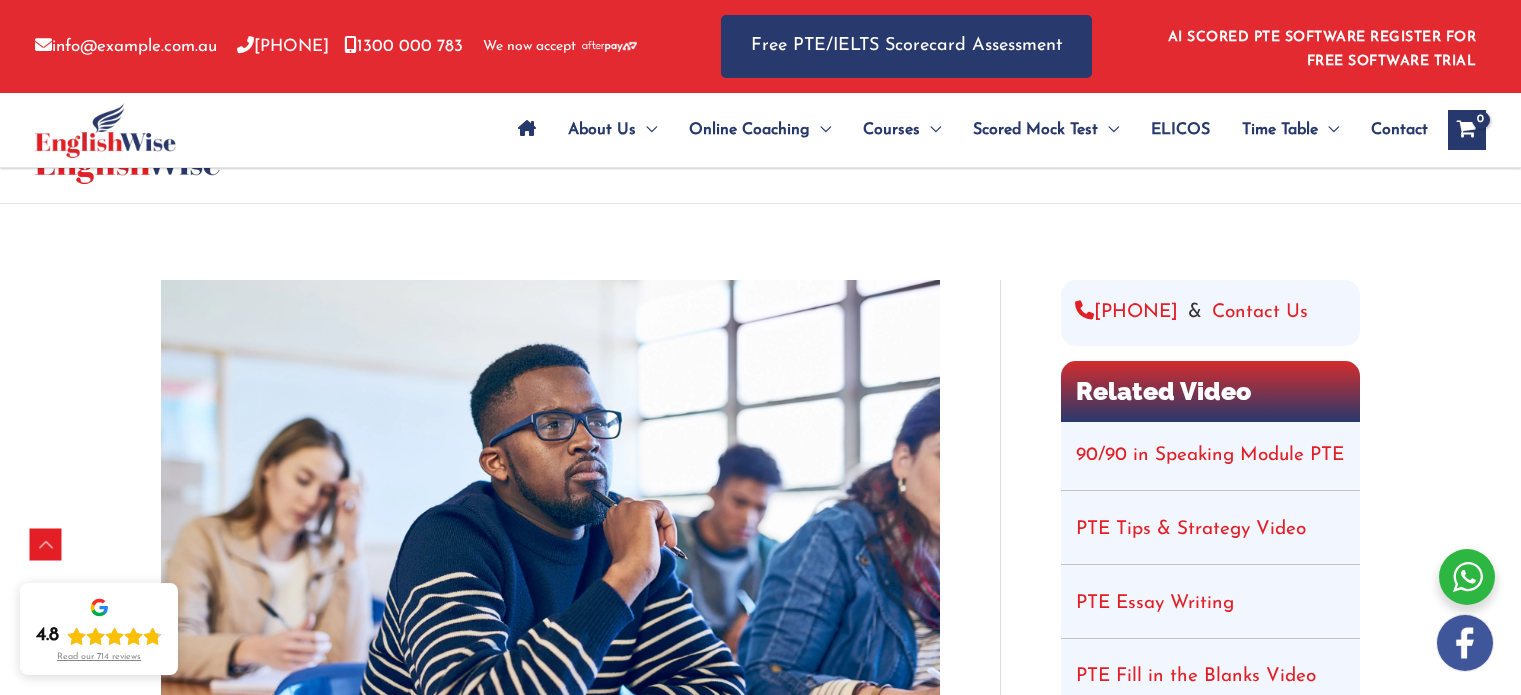 scroll, scrollTop: 4549, scrollLeft: 0, axis: vertical 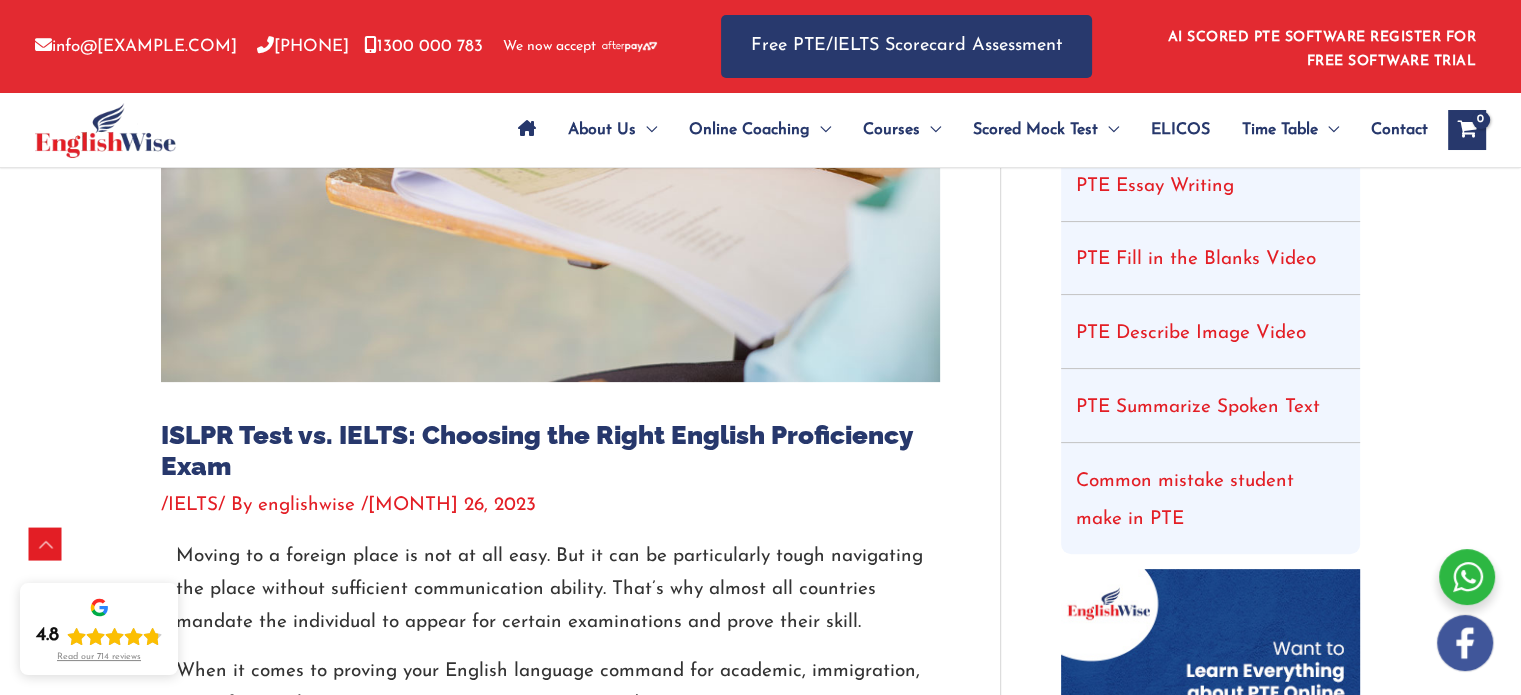 click on "Common mistake student make in PTE" at bounding box center (1185, 500) 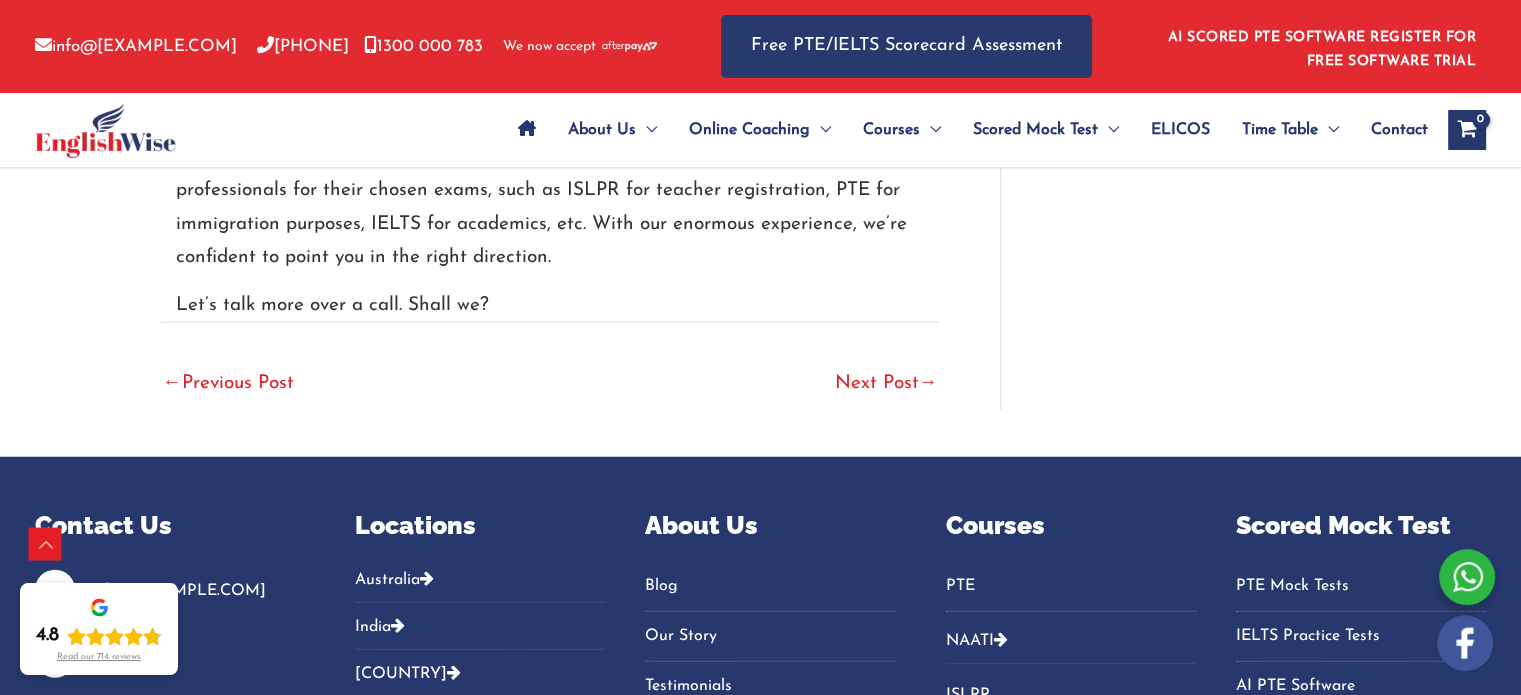 scroll, scrollTop: 5117, scrollLeft: 0, axis: vertical 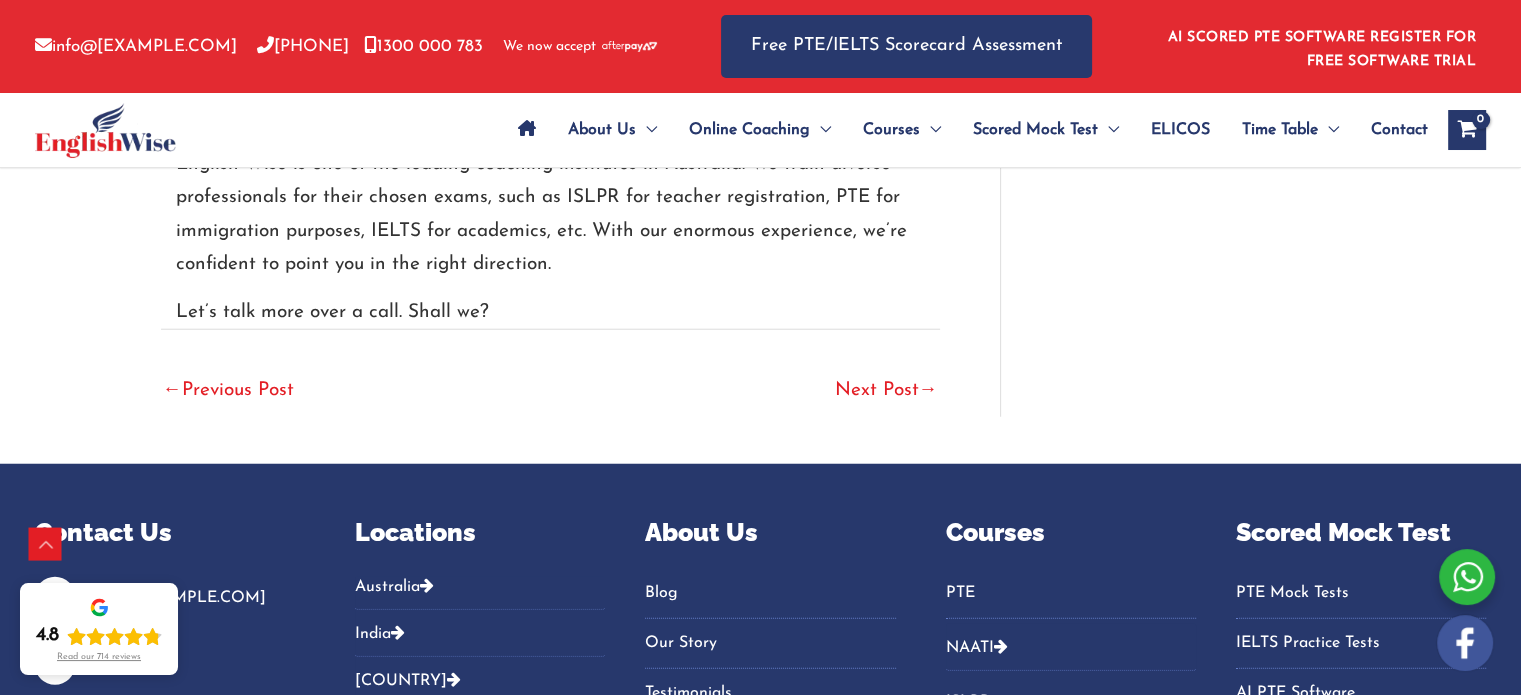 click on "Next Post  →" at bounding box center [886, 392] 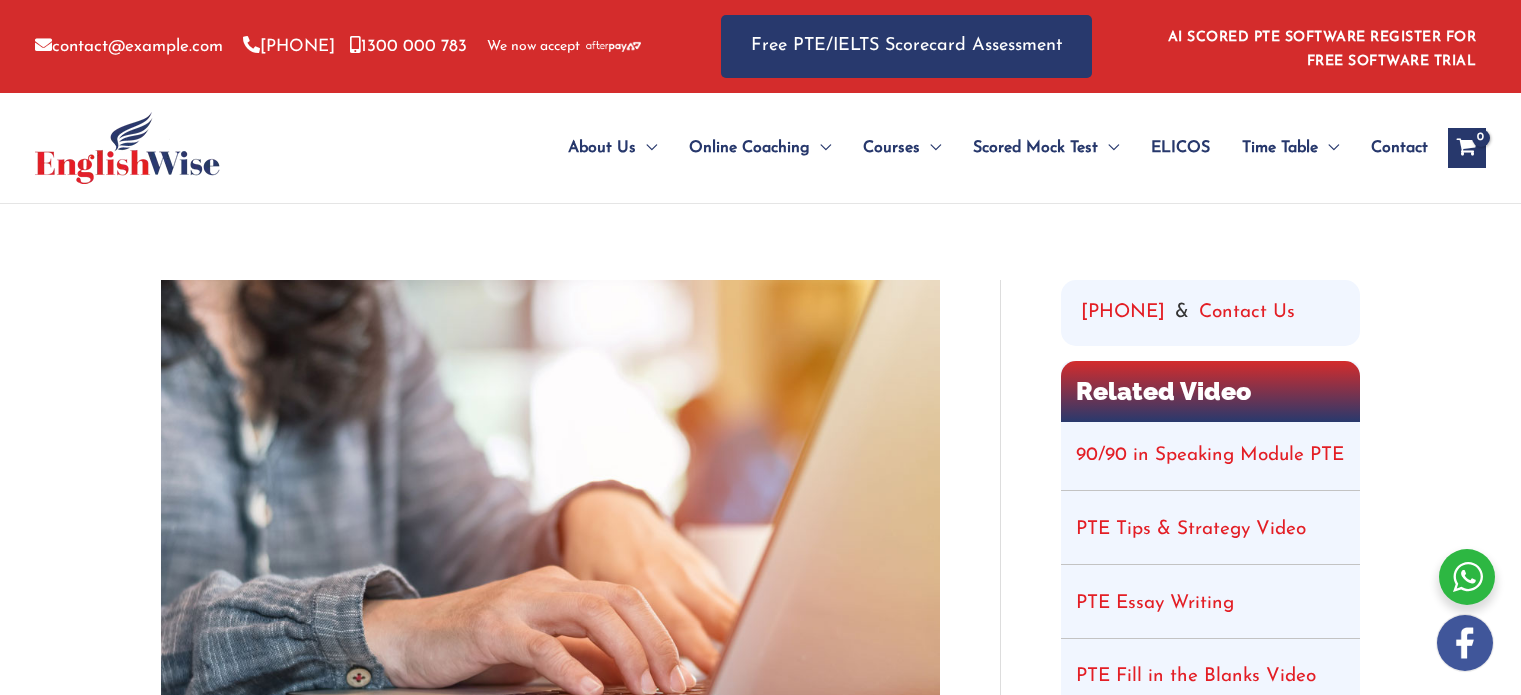 scroll, scrollTop: 200, scrollLeft: 0, axis: vertical 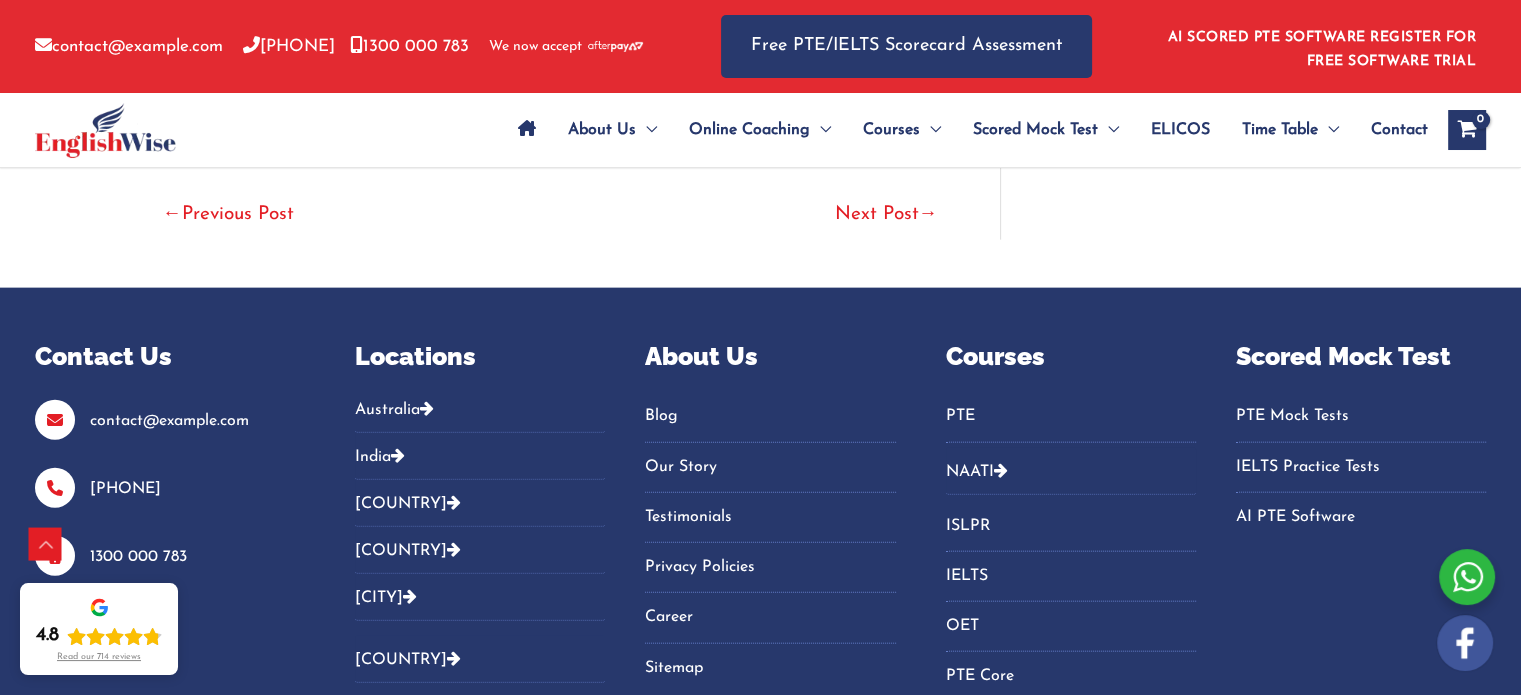 click on "Australia" at bounding box center [480, 416] 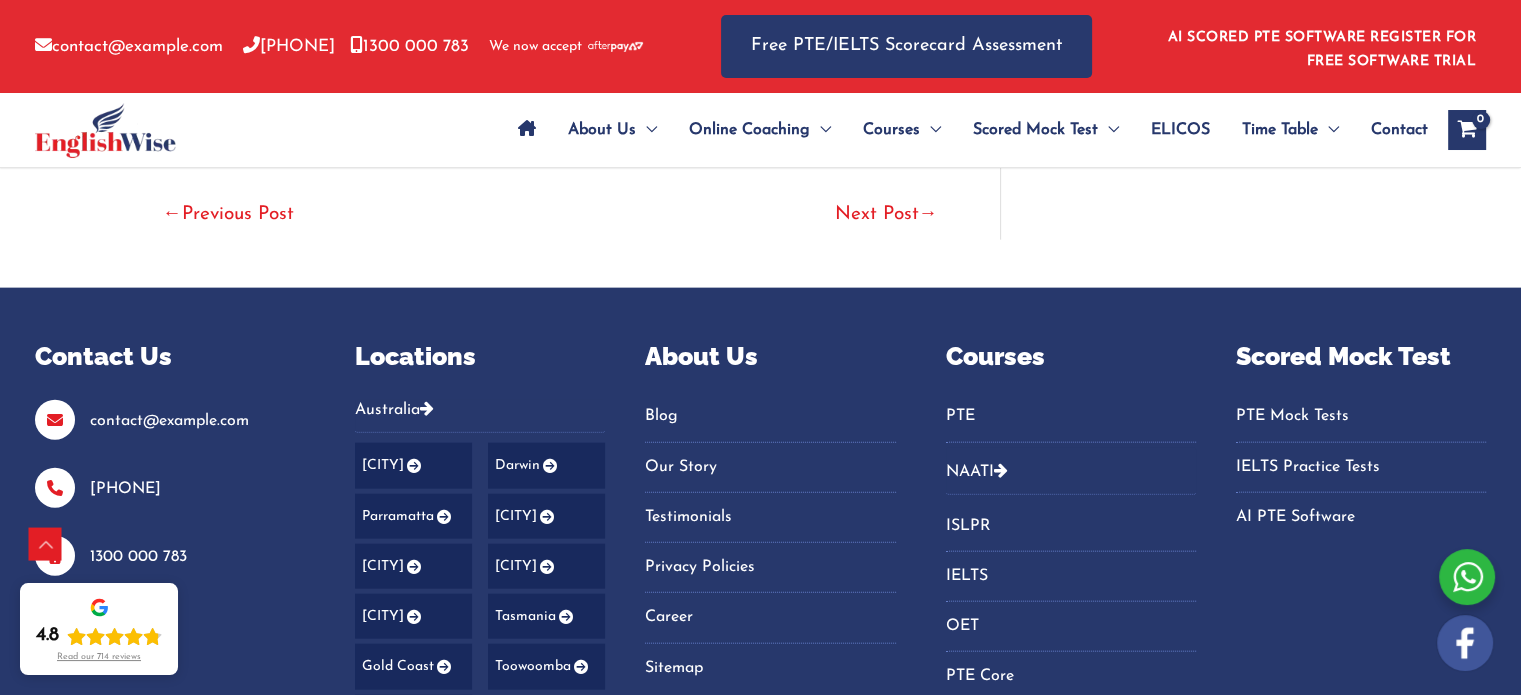 click on "ISLPR" at bounding box center (1071, 526) 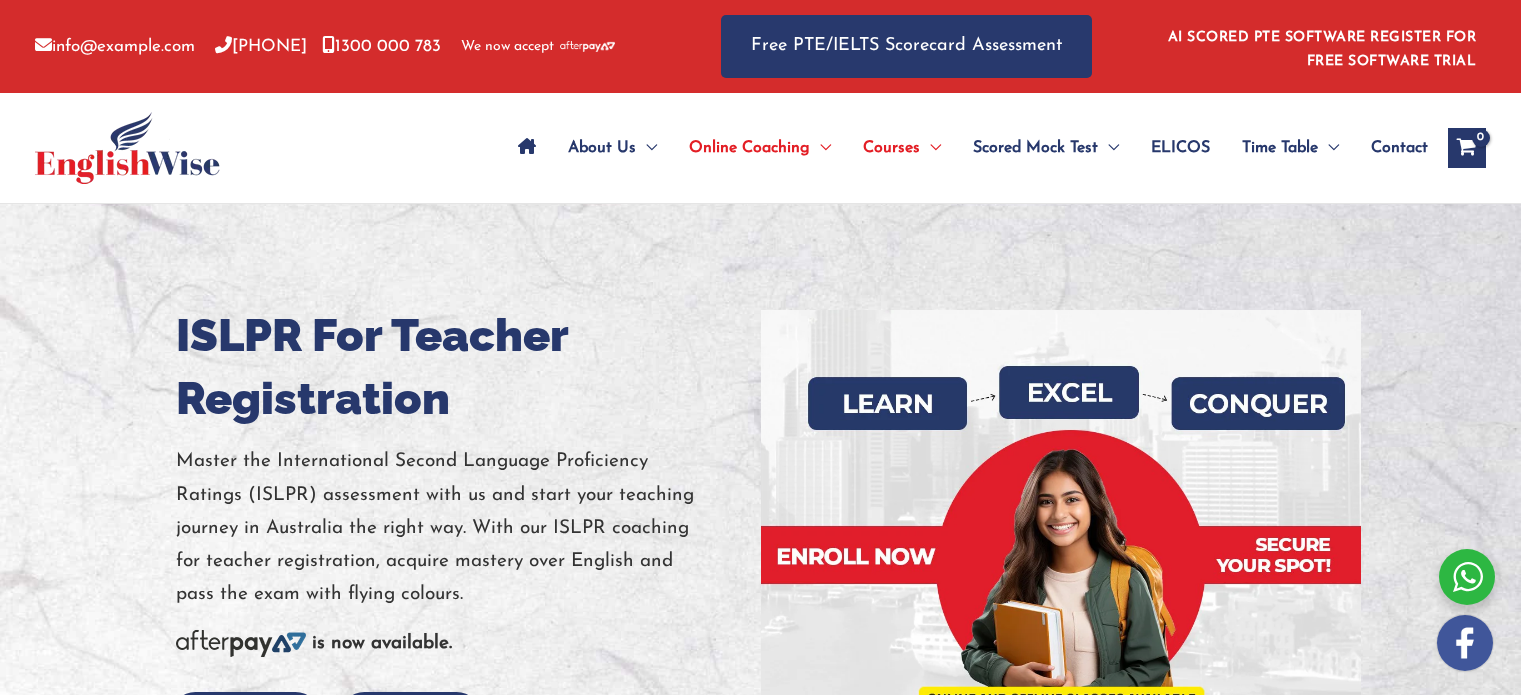 scroll, scrollTop: 99, scrollLeft: 0, axis: vertical 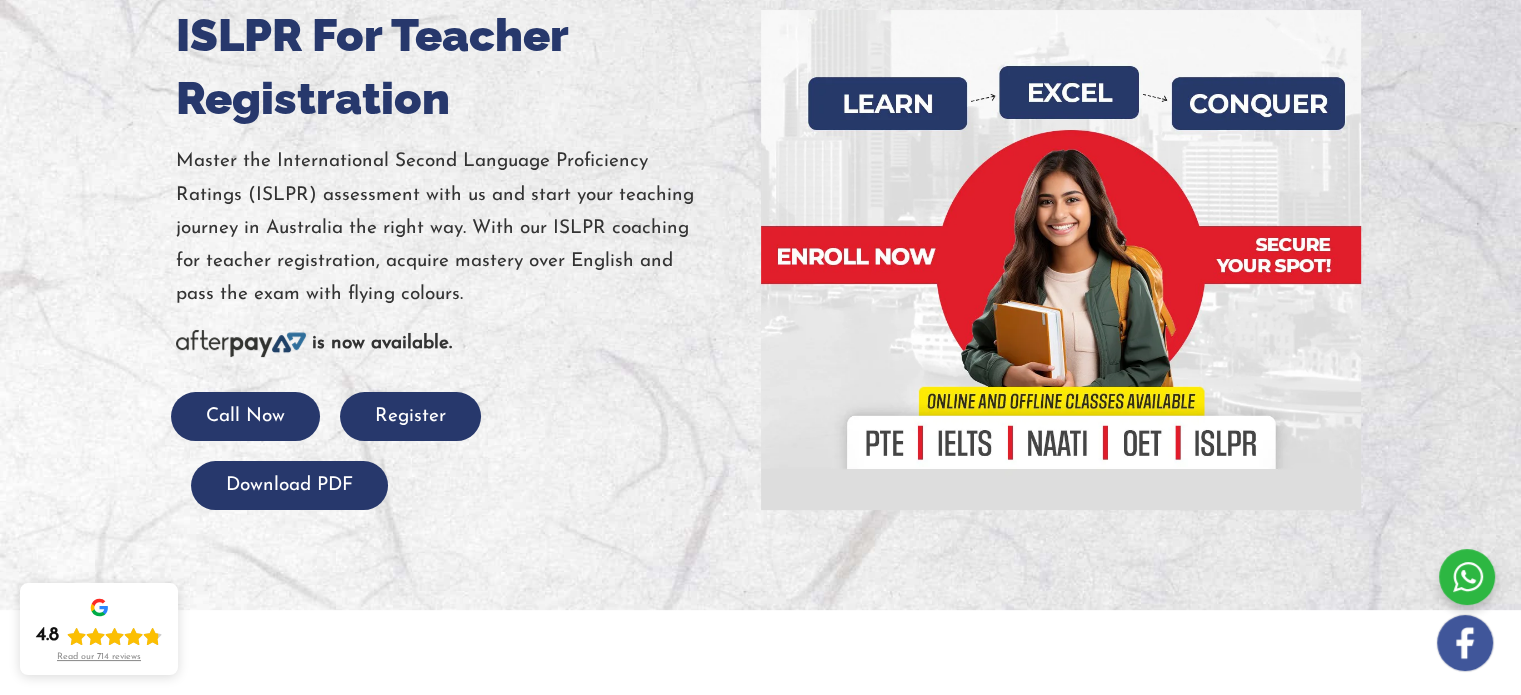 click at bounding box center (1061, 260) 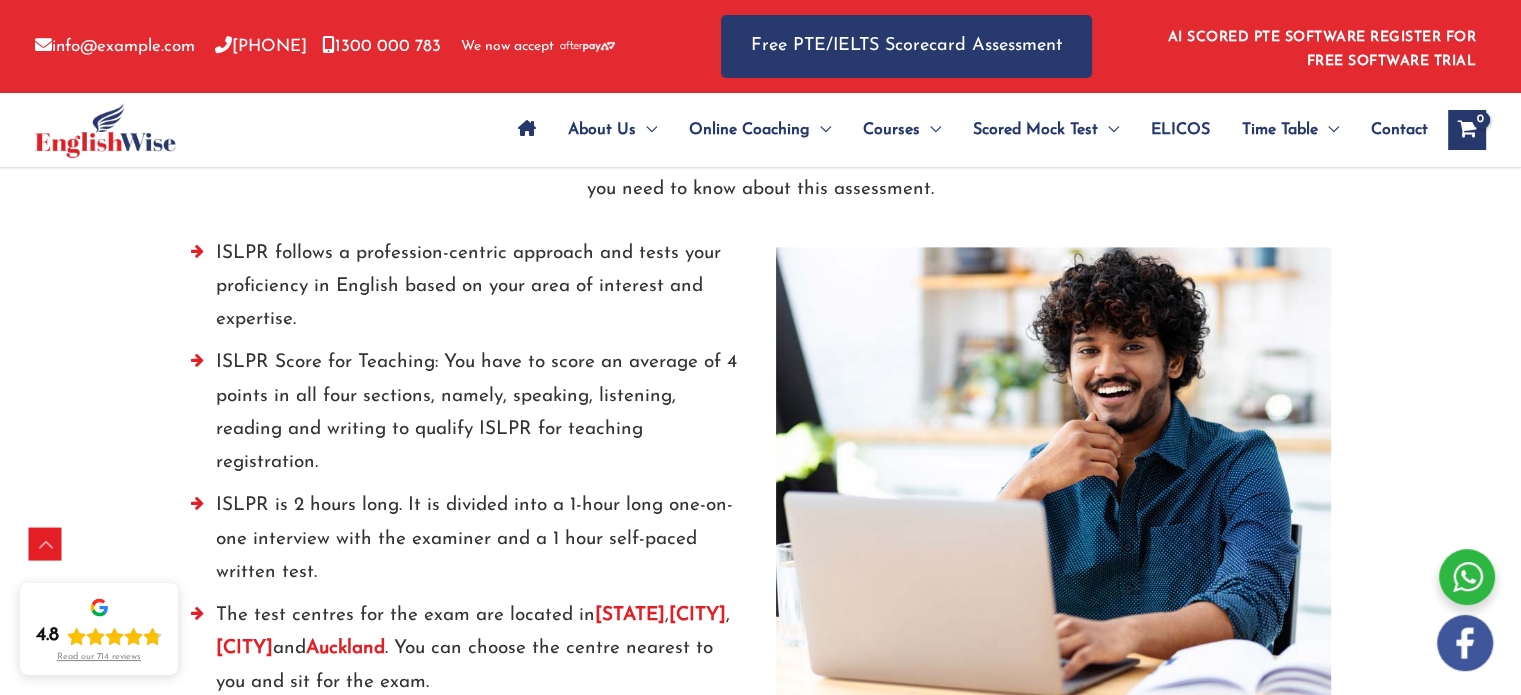 scroll, scrollTop: 2900, scrollLeft: 0, axis: vertical 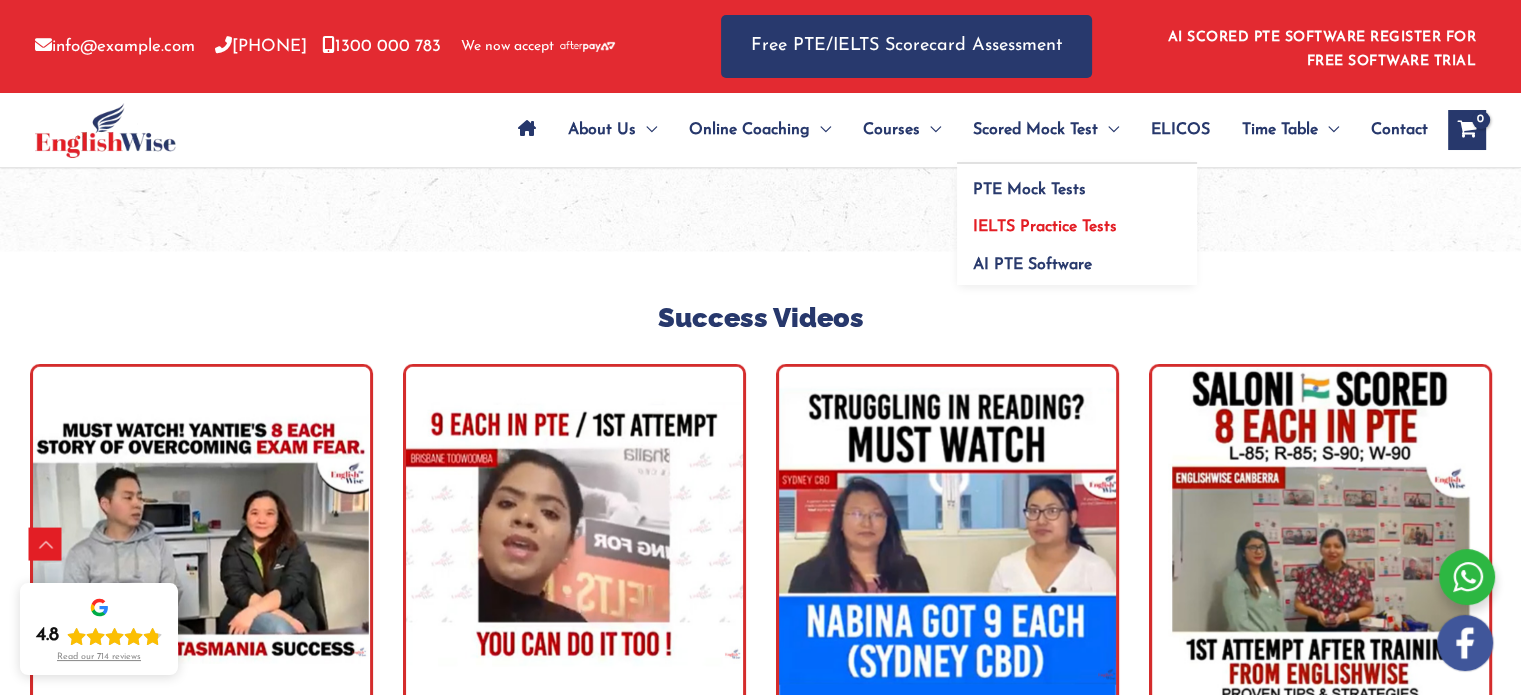 click on "IELTS Practice Tests" at bounding box center [1045, 227] 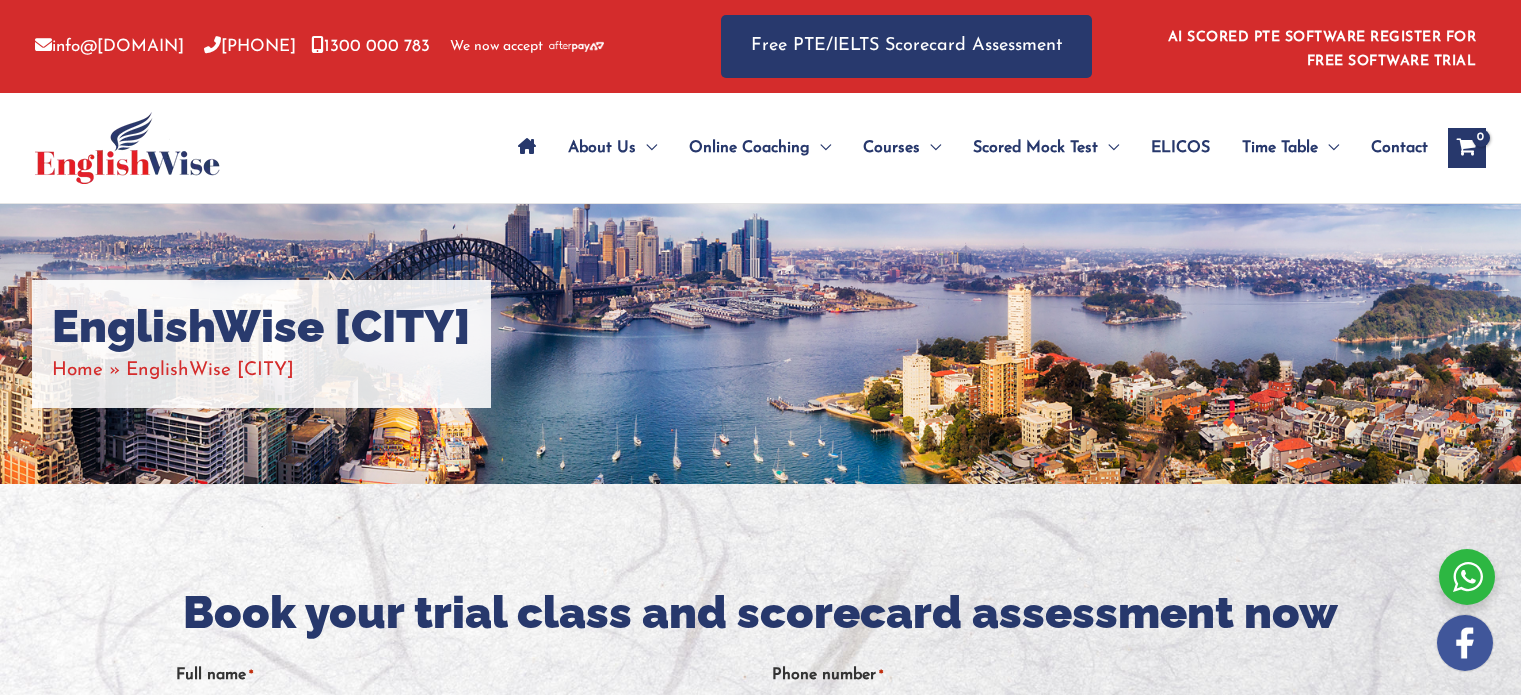 scroll, scrollTop: 0, scrollLeft: 0, axis: both 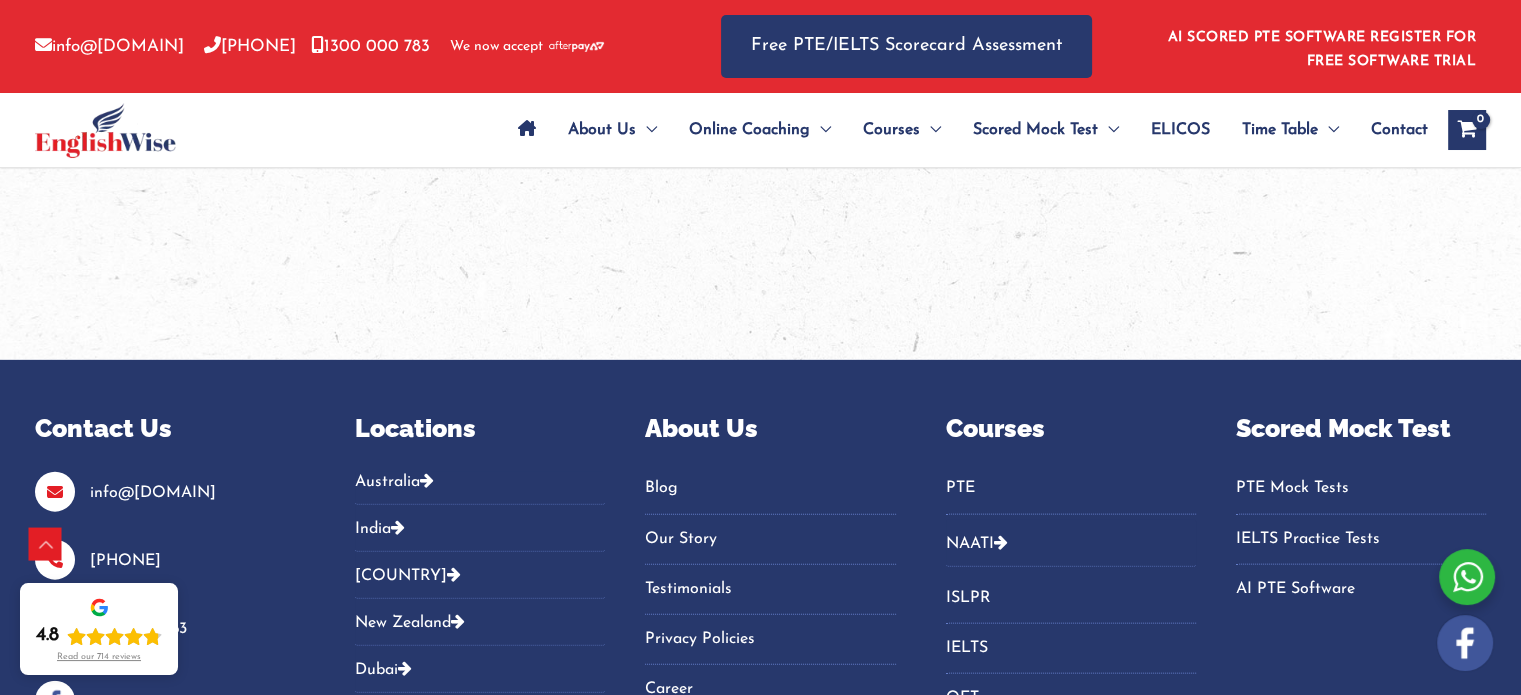 click on "ISLPR" at bounding box center [1071, 598] 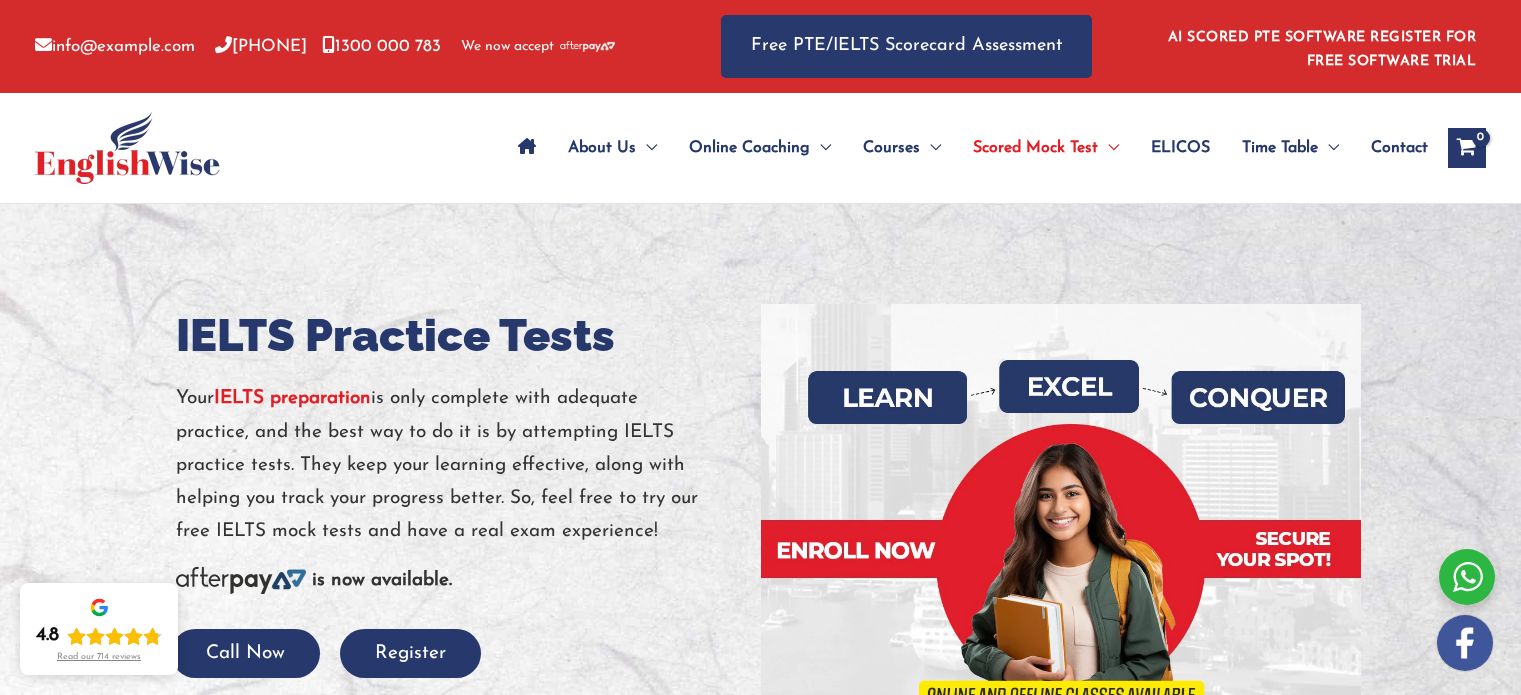 scroll, scrollTop: 0, scrollLeft: 0, axis: both 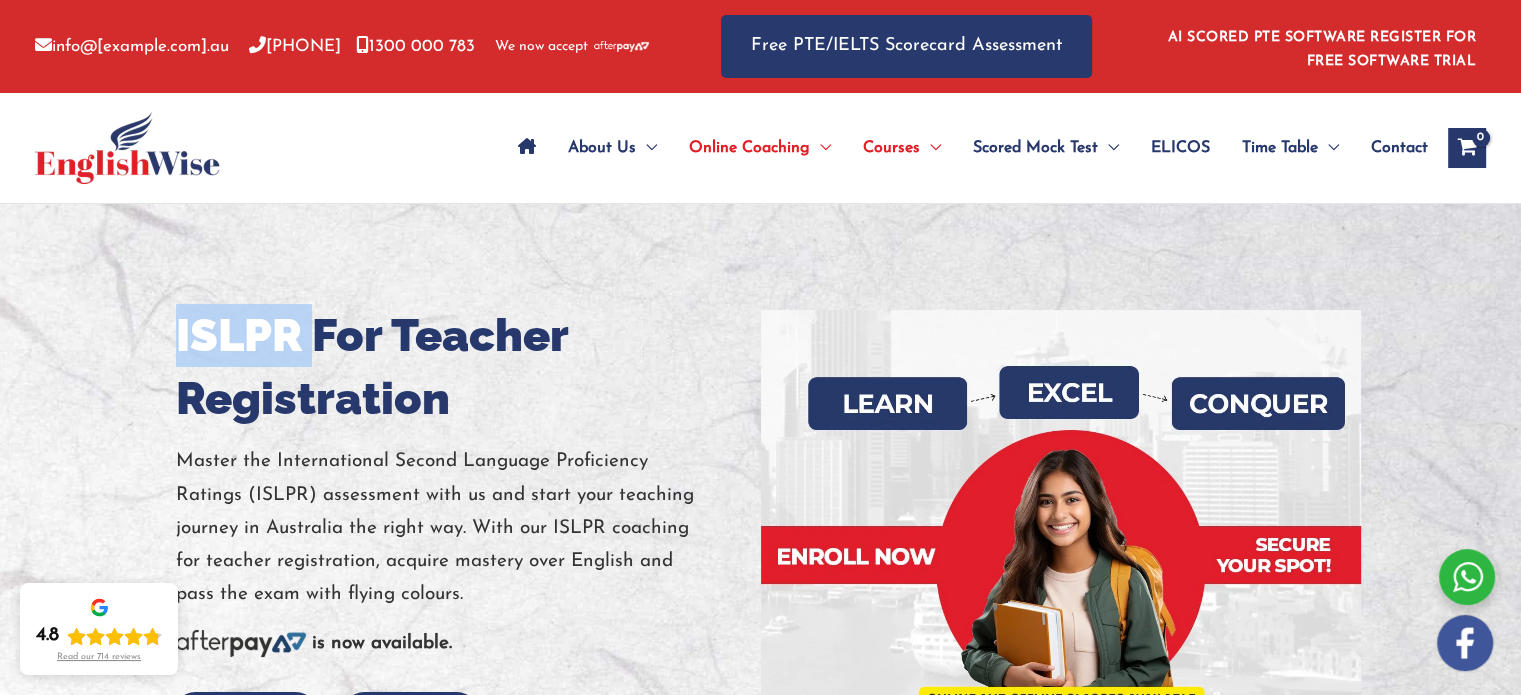 drag, startPoint x: 176, startPoint y: 326, endPoint x: 310, endPoint y: 340, distance: 134.72935 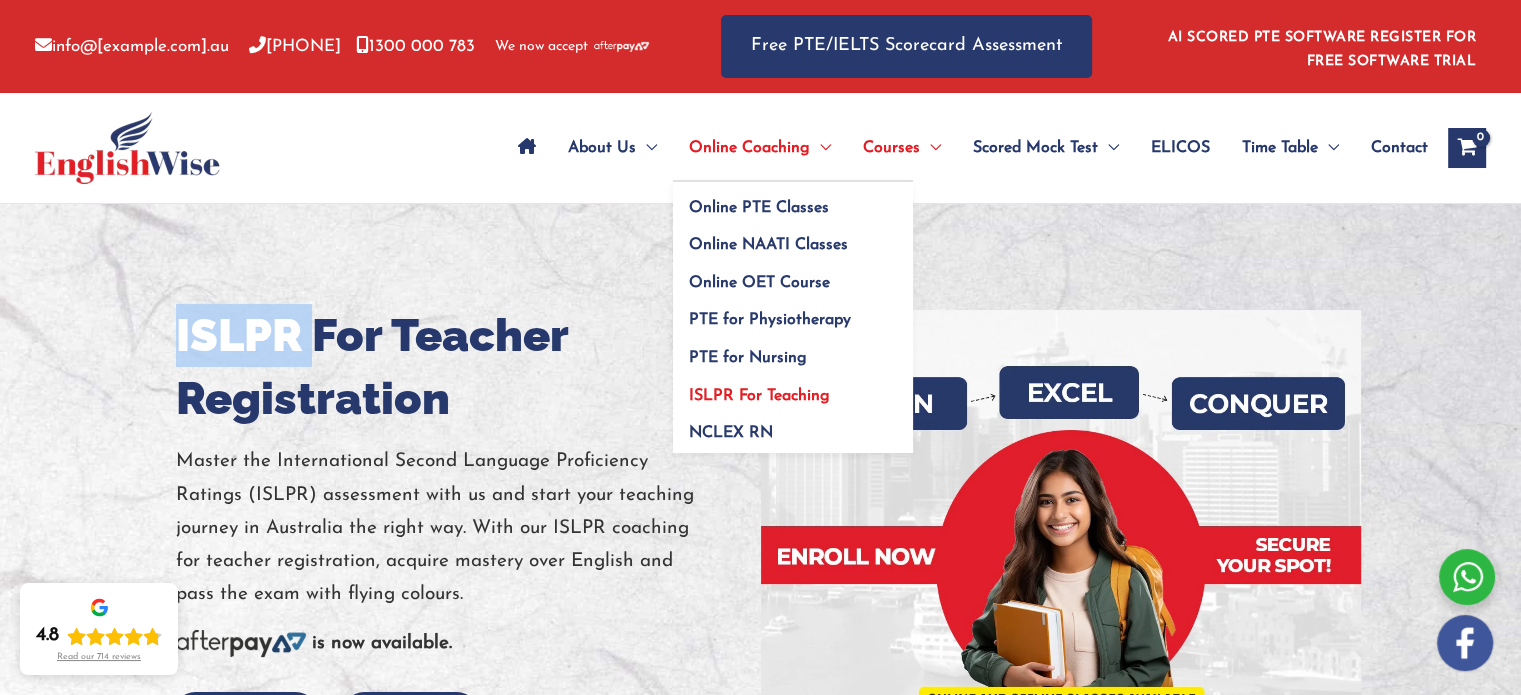 click on "ISLPR For Teaching" at bounding box center (759, 396) 